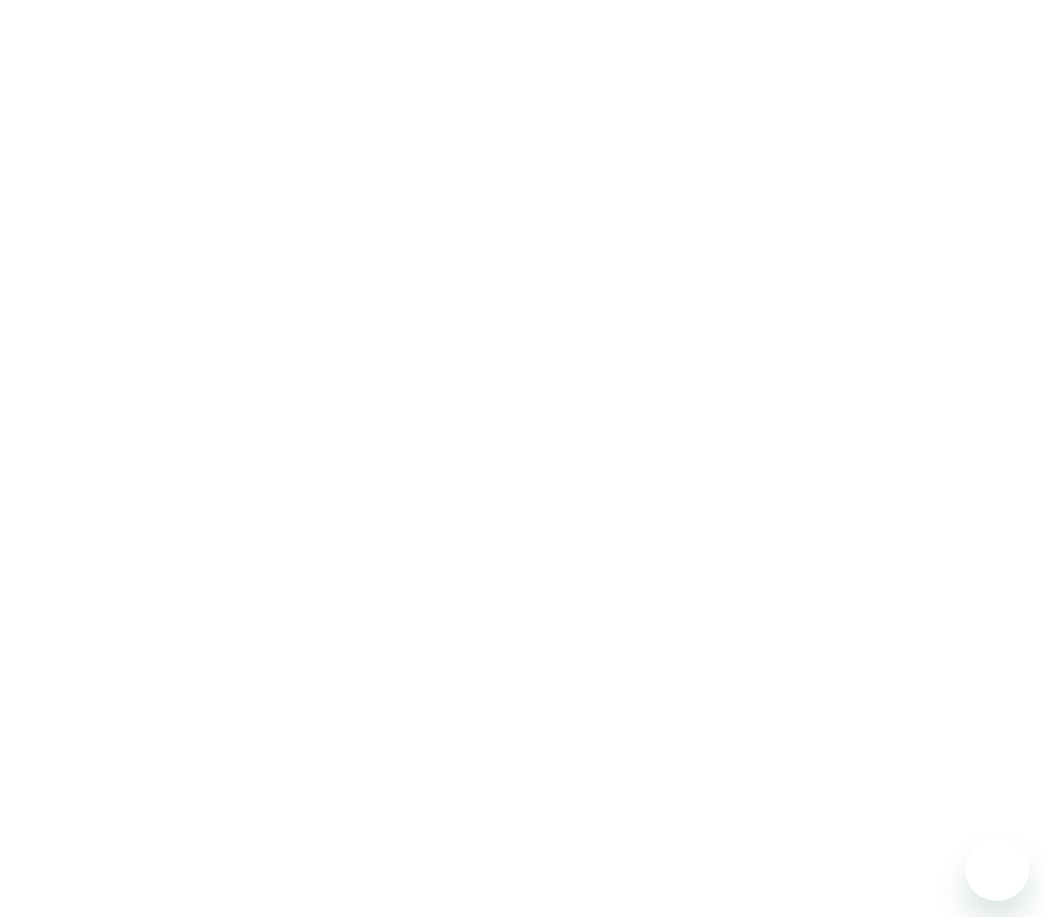 scroll, scrollTop: 0, scrollLeft: 0, axis: both 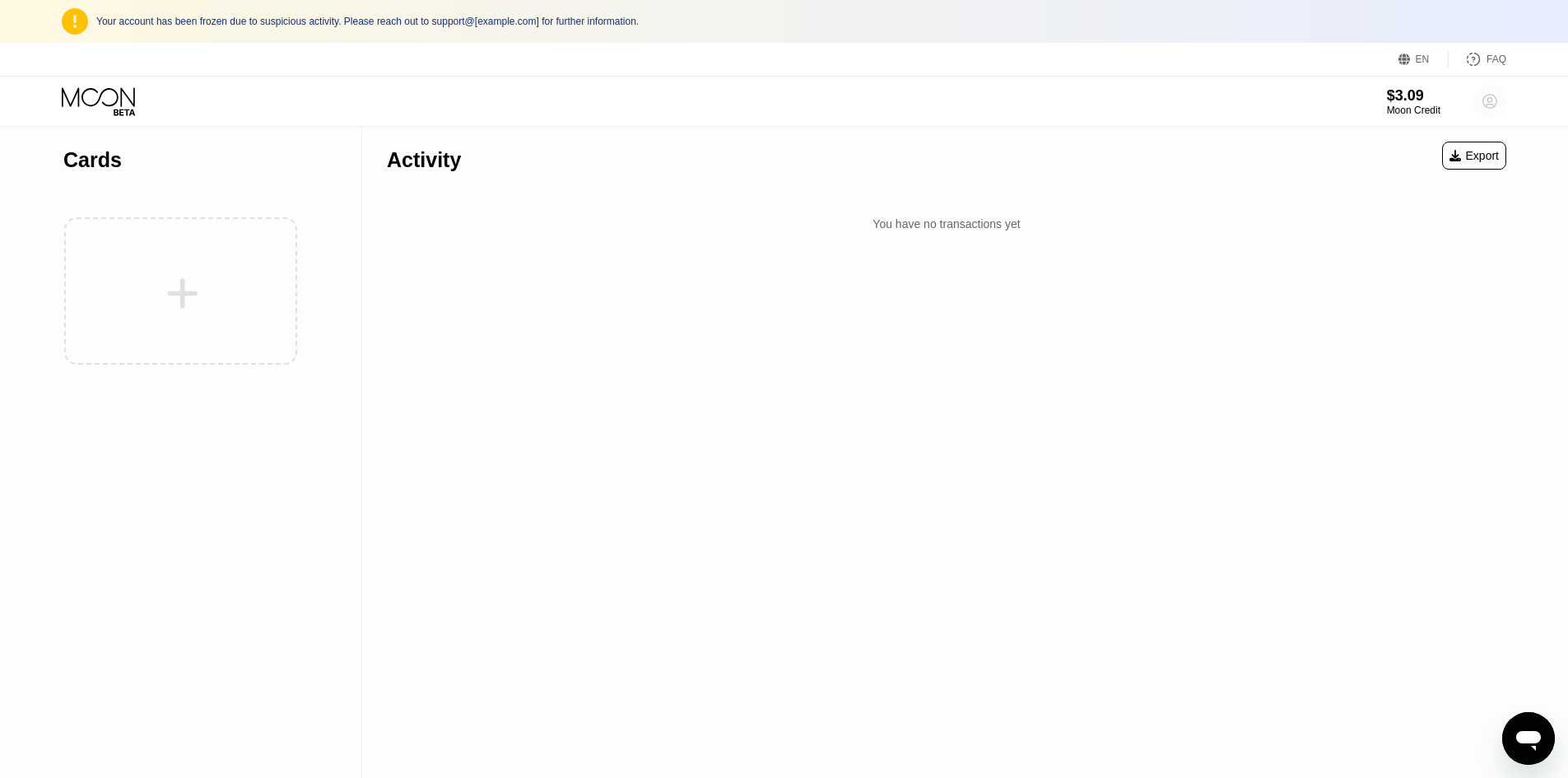 click 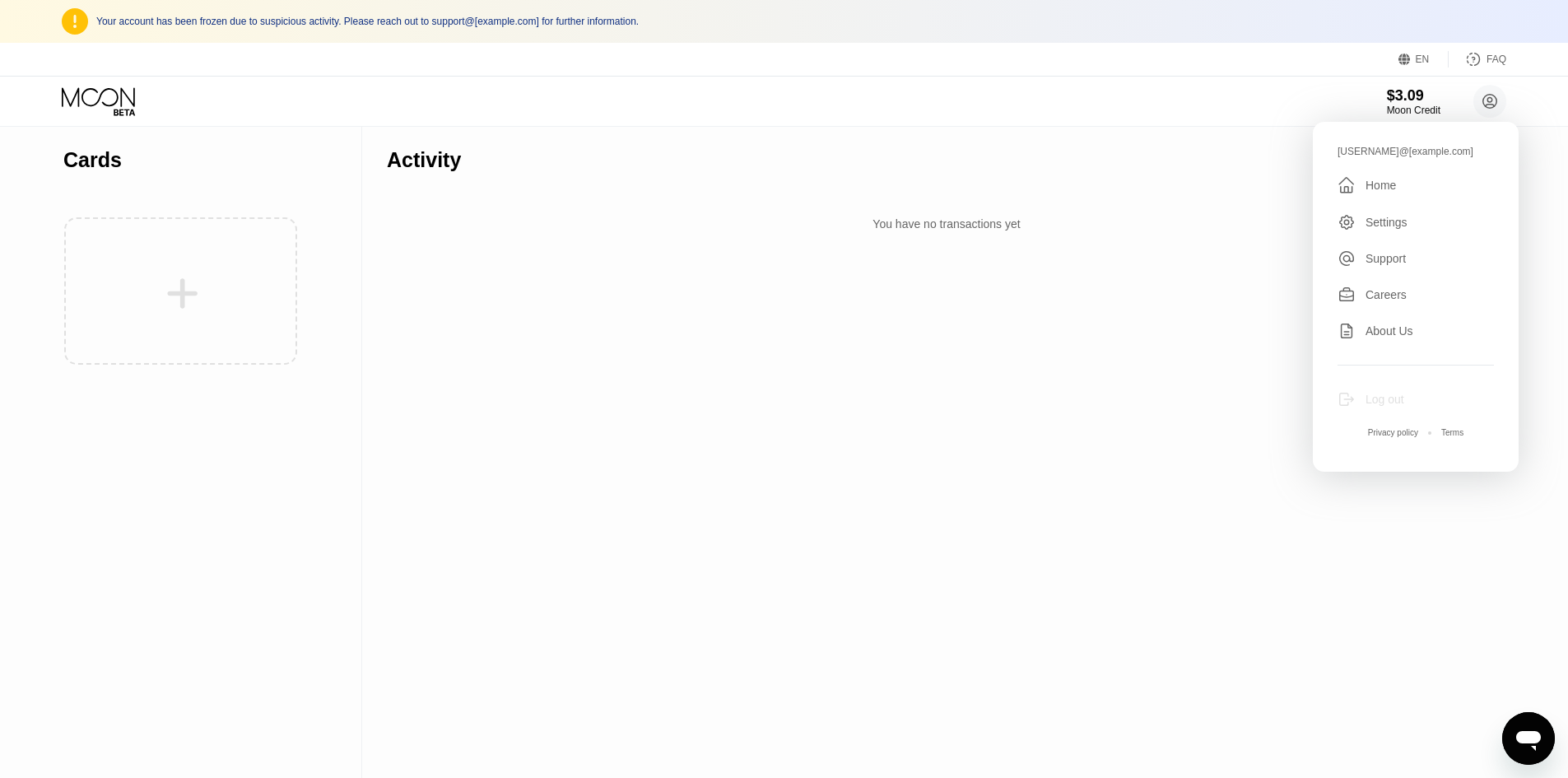 click on "Log out" at bounding box center (1384, 399) 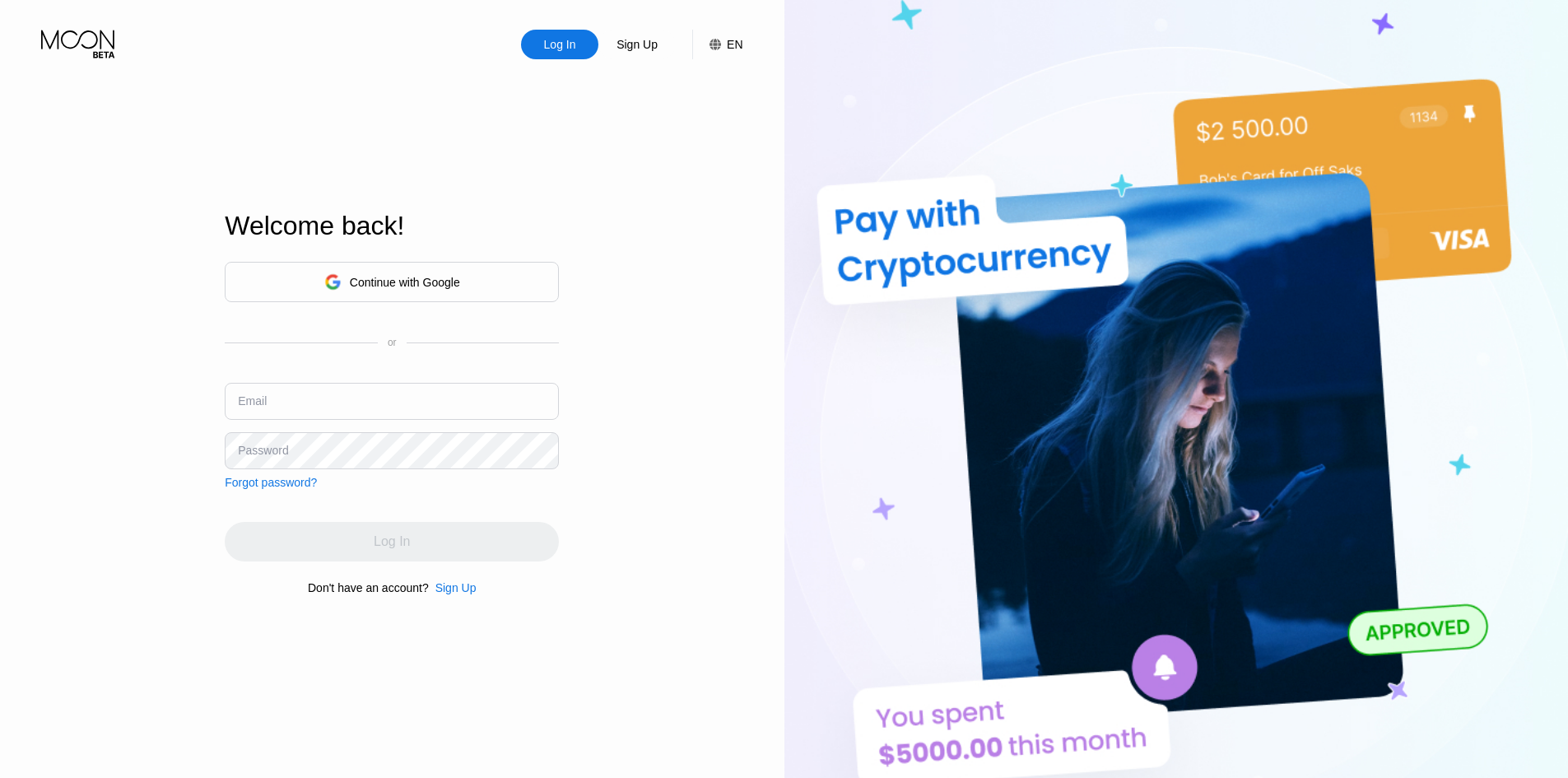 scroll, scrollTop: 0, scrollLeft: 0, axis: both 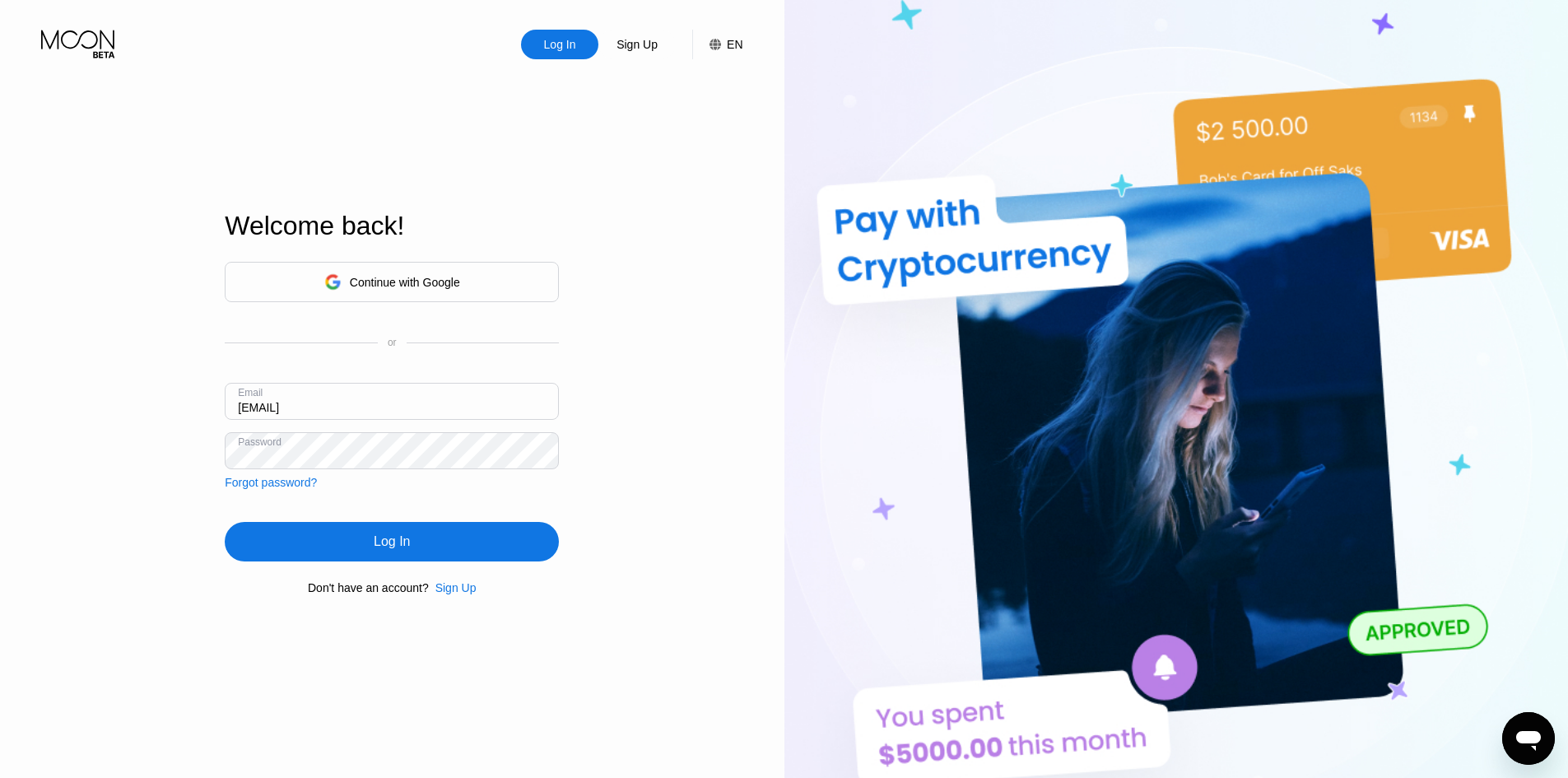 click on "[EMAIL]" at bounding box center (392, 401) 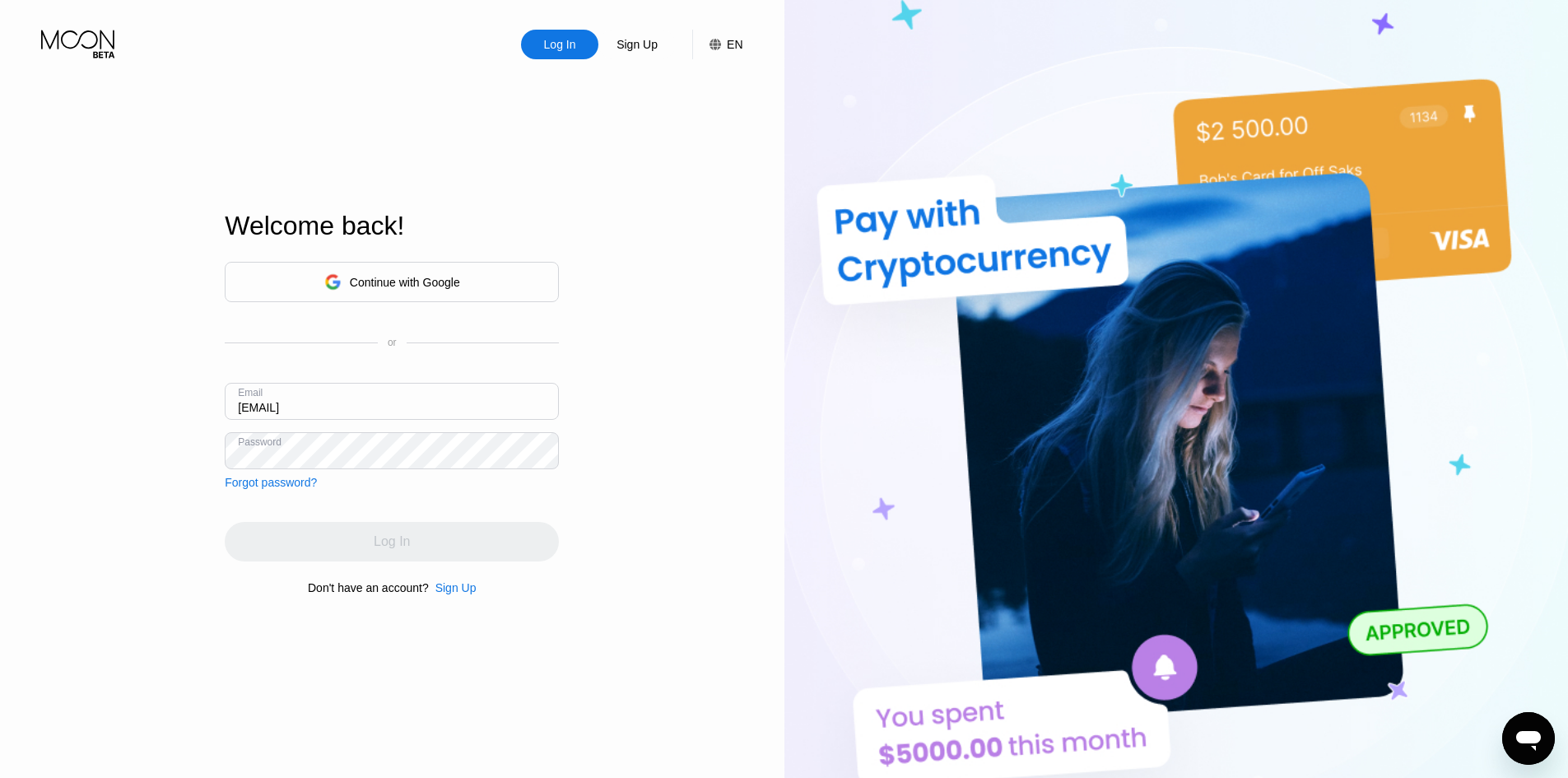 click on "Log In" at bounding box center (392, 542) 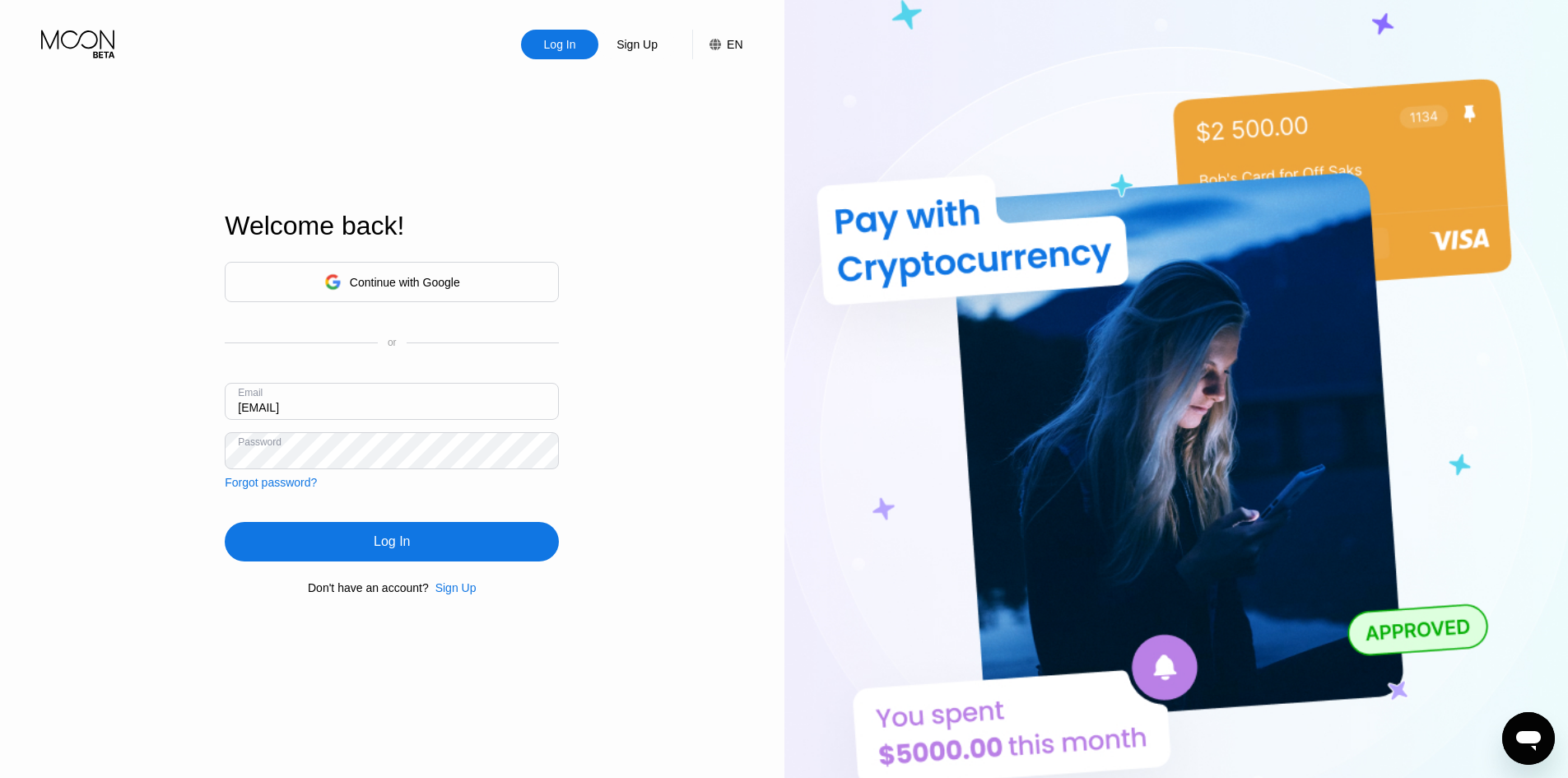 click on "Log In Sign Up EN Language Select an item Save Welcome back! Continue with Google or Email [EMAIL] Password Forgot password? Log In Don't have an account? Sign Up" at bounding box center [392, 428] 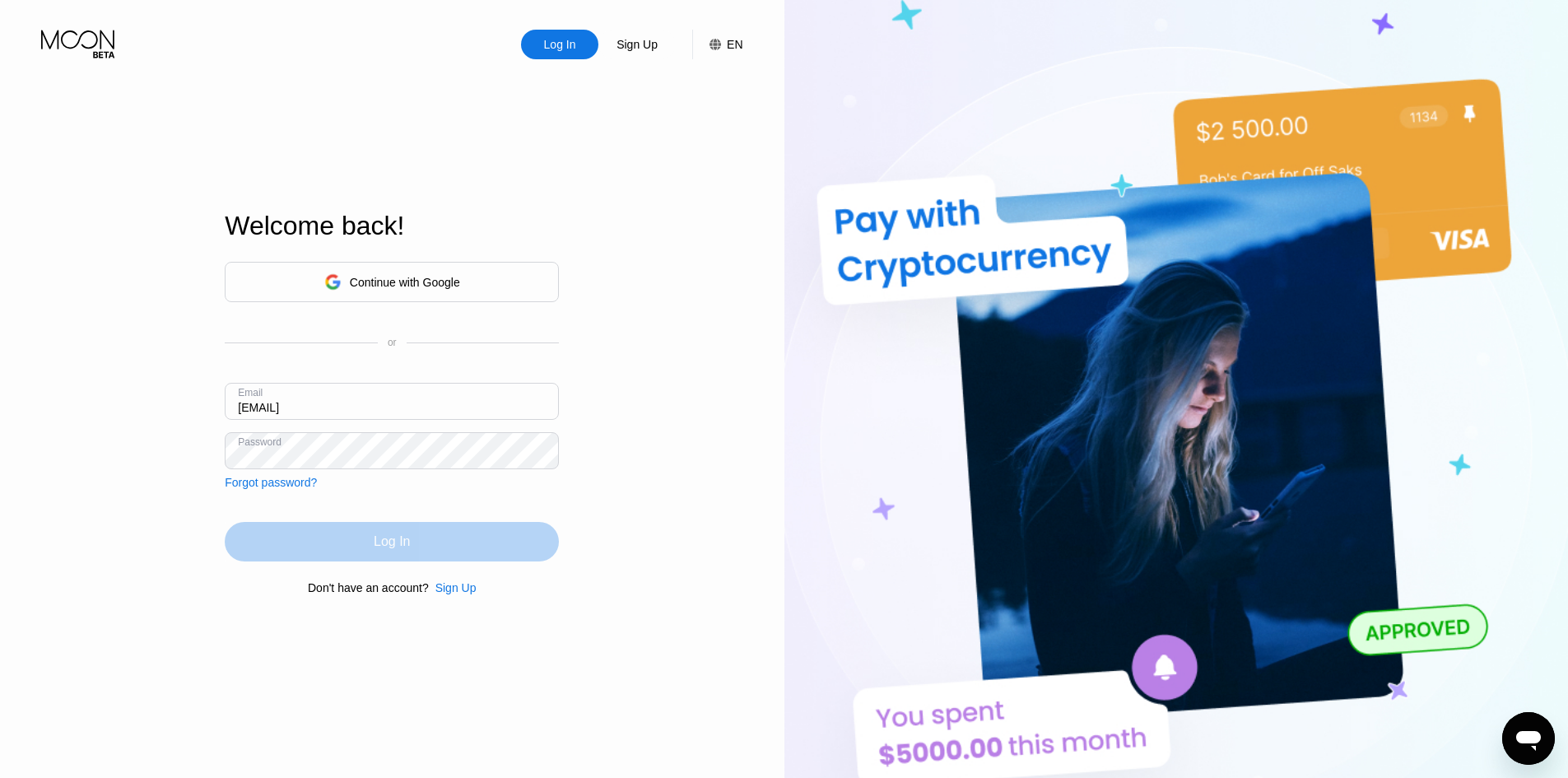 click on "Log In" at bounding box center (392, 542) 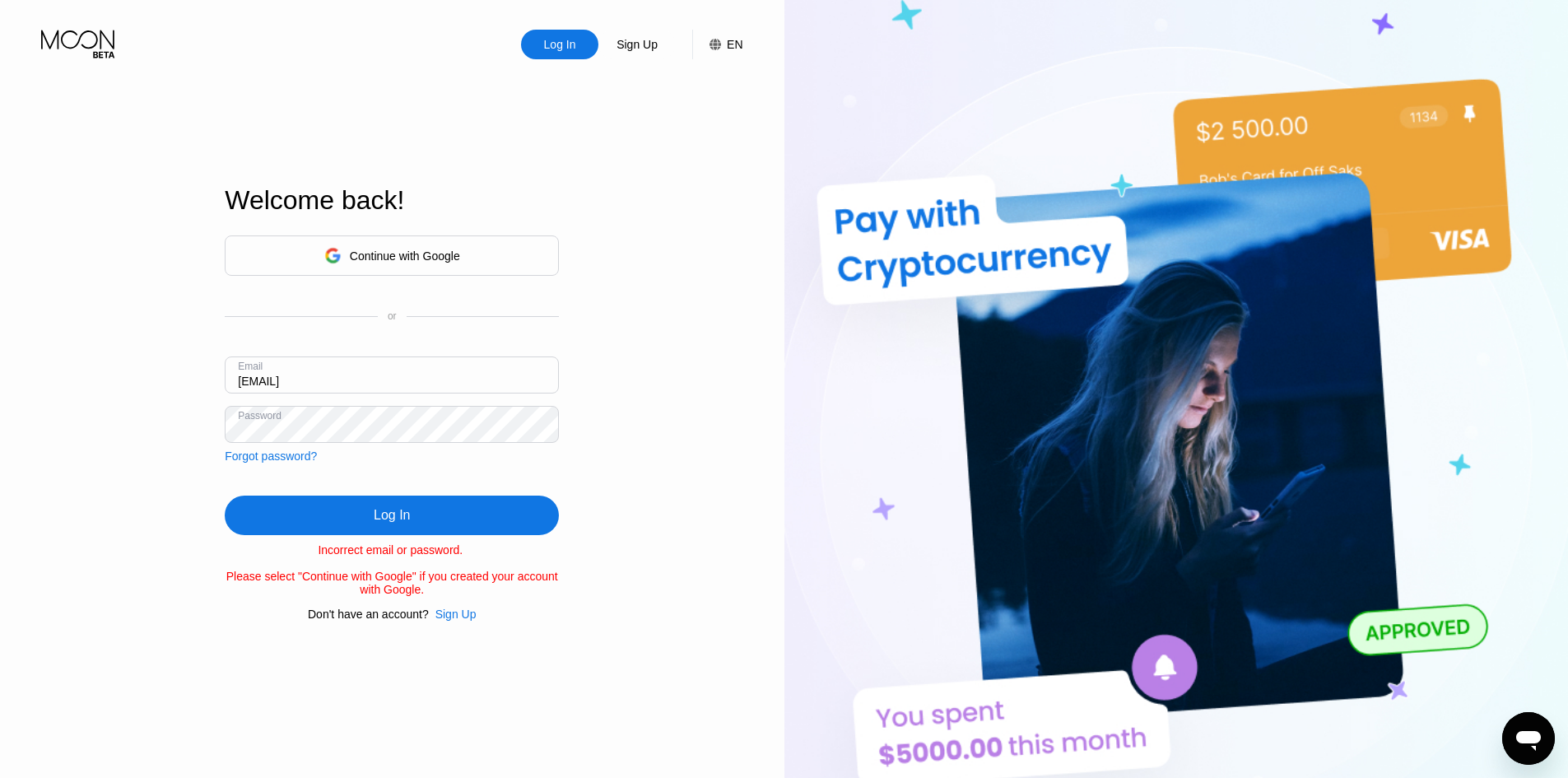 click on "[EMAIL]" at bounding box center [392, 375] 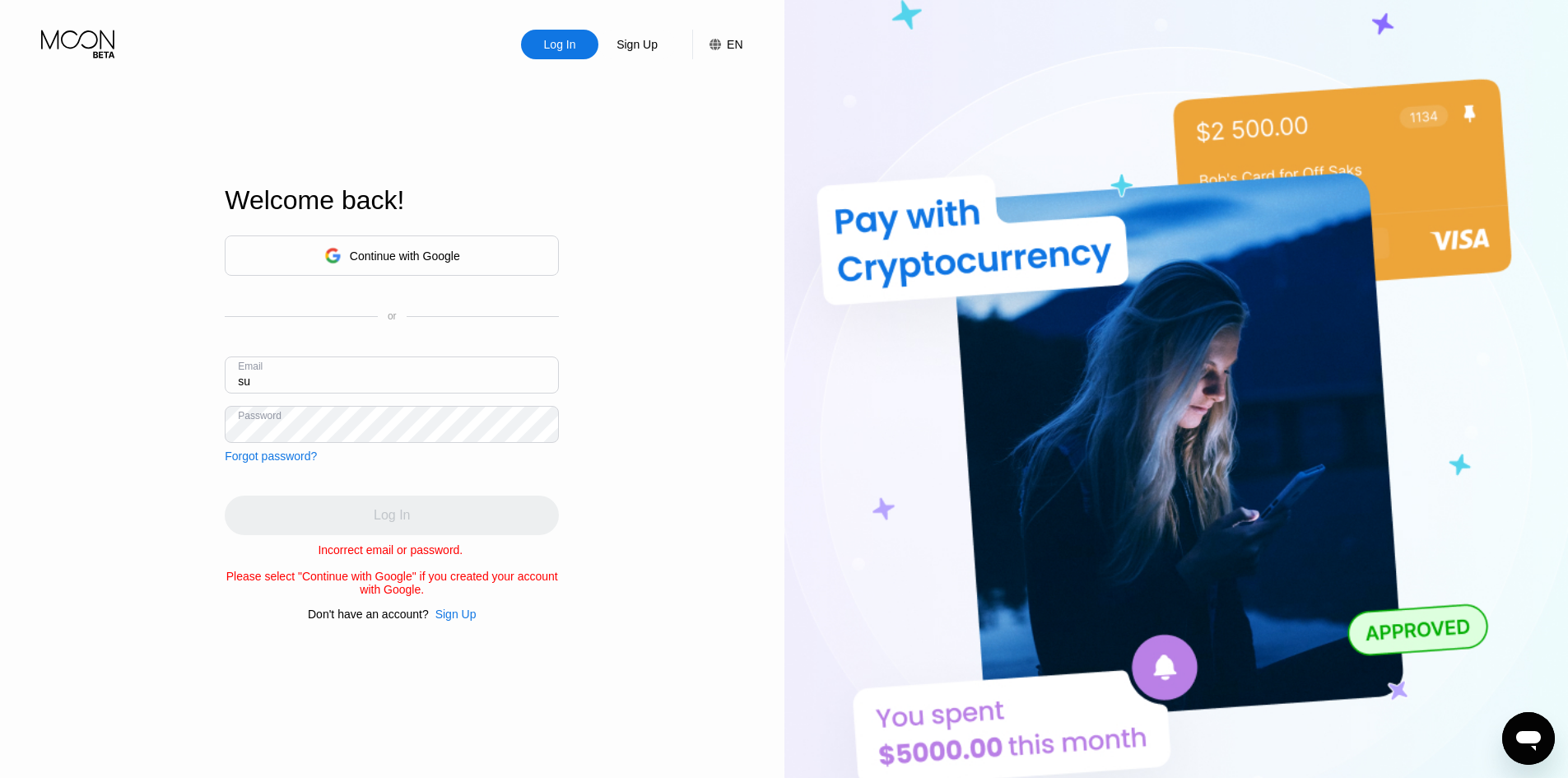 type on "s" 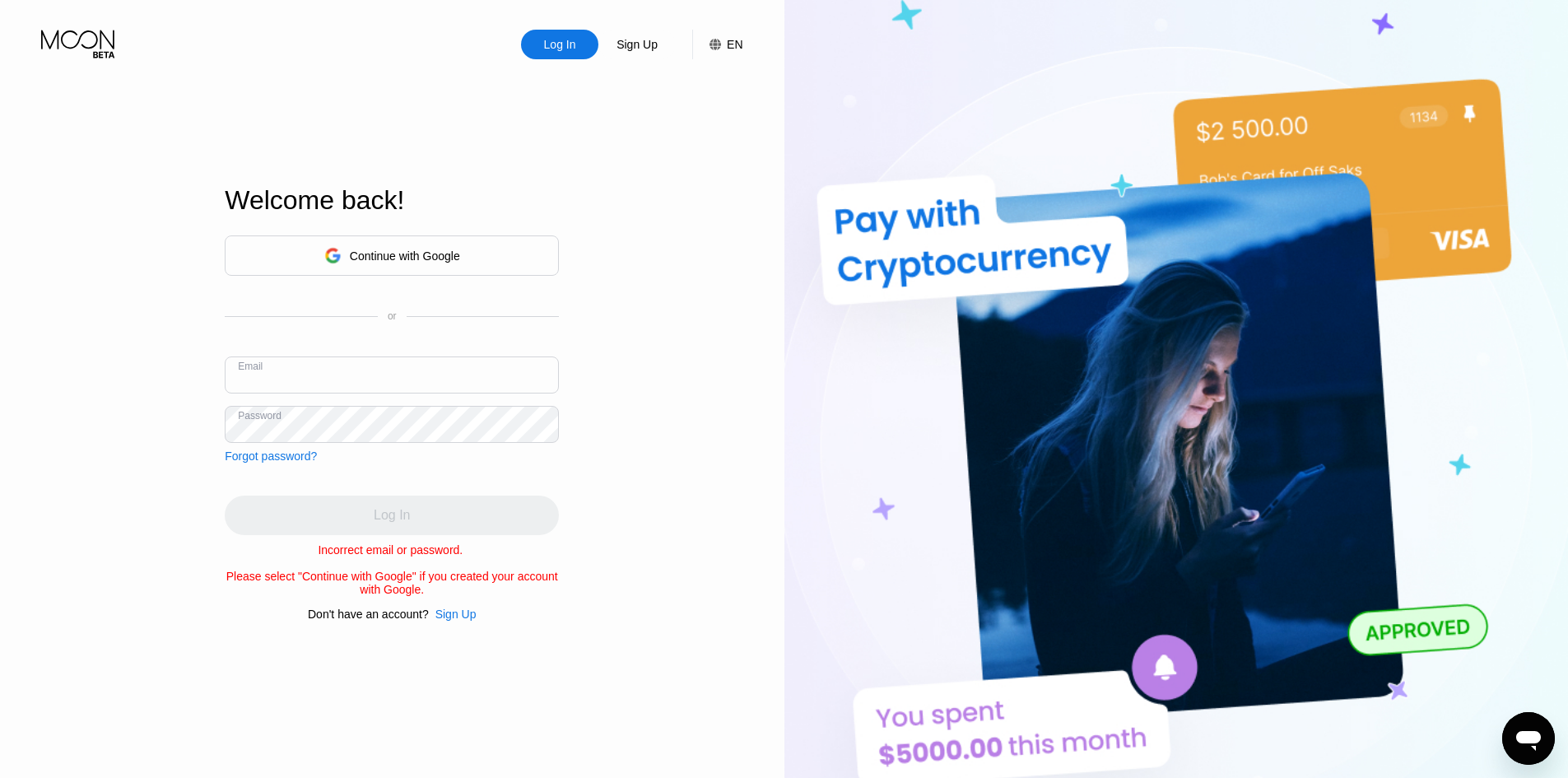click on "Log In Sign Up EN Language Select an item Save Welcome back! Continue with Google or Email Password Forgot password? Log In Incorrect email or password.
Please select "Continue with Google" if you created your account with Google. Don't have an account? Sign Up" at bounding box center (392, 428) 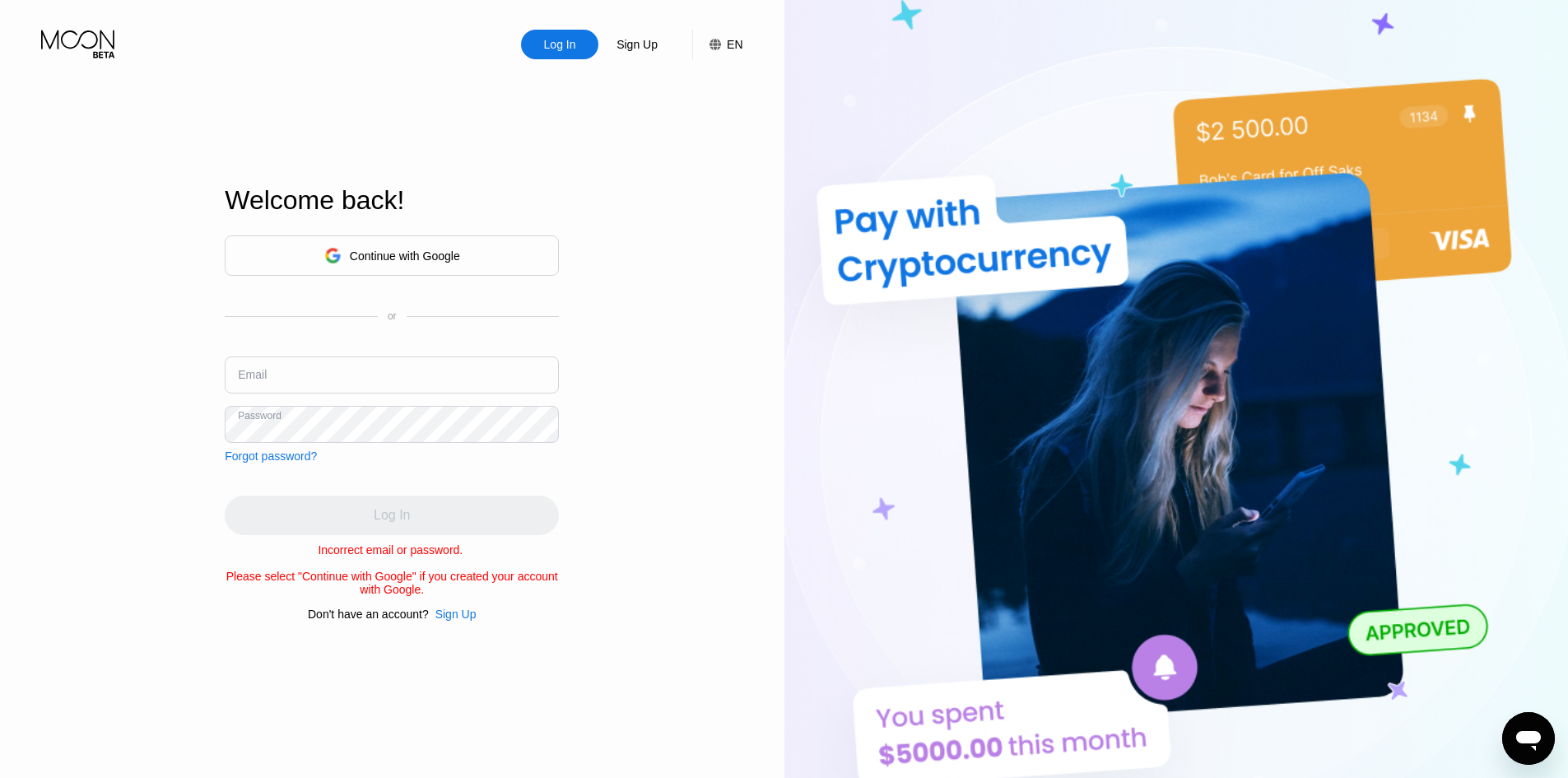 click at bounding box center [392, 375] 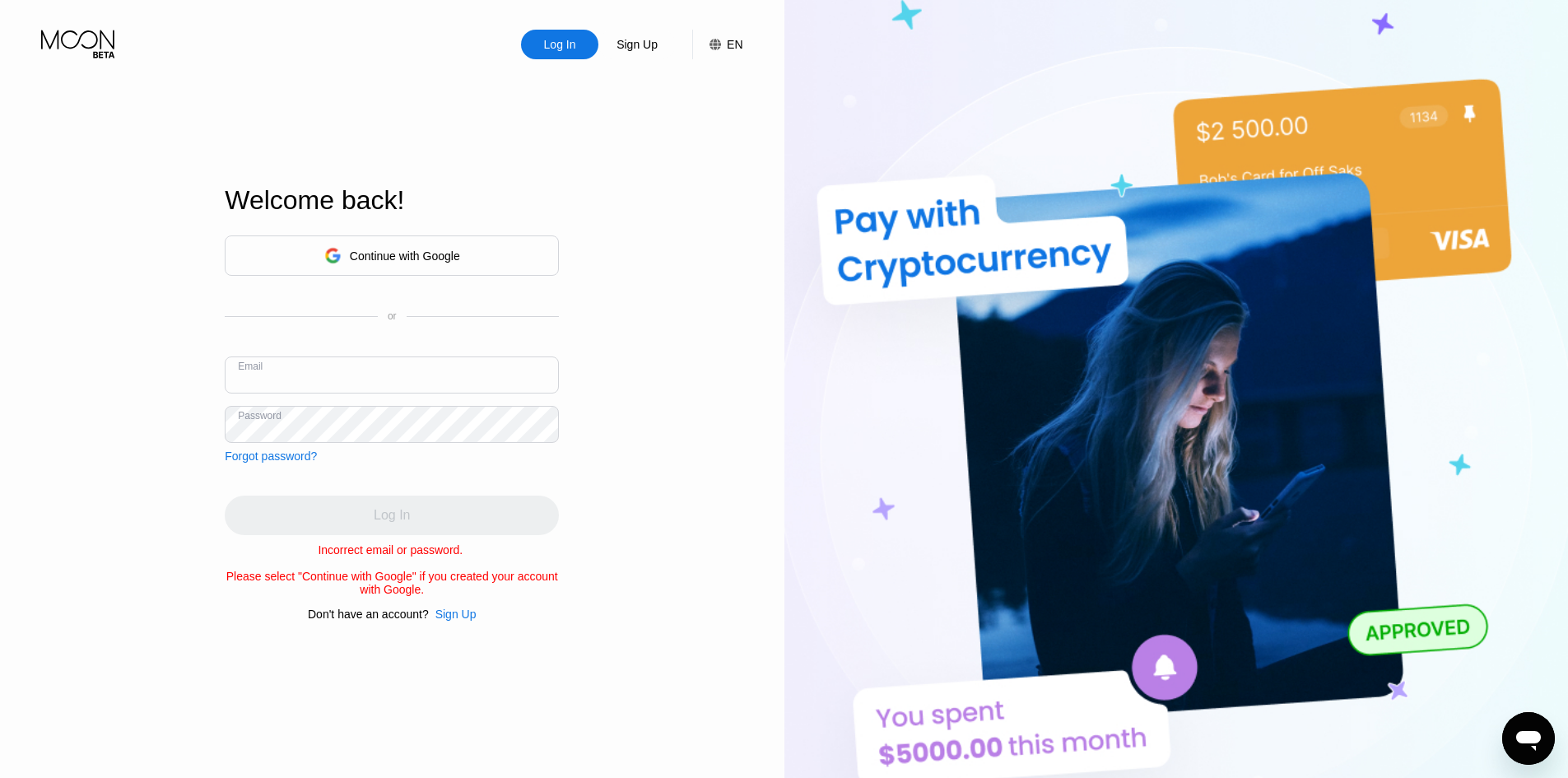 type on "[EMAIL]" 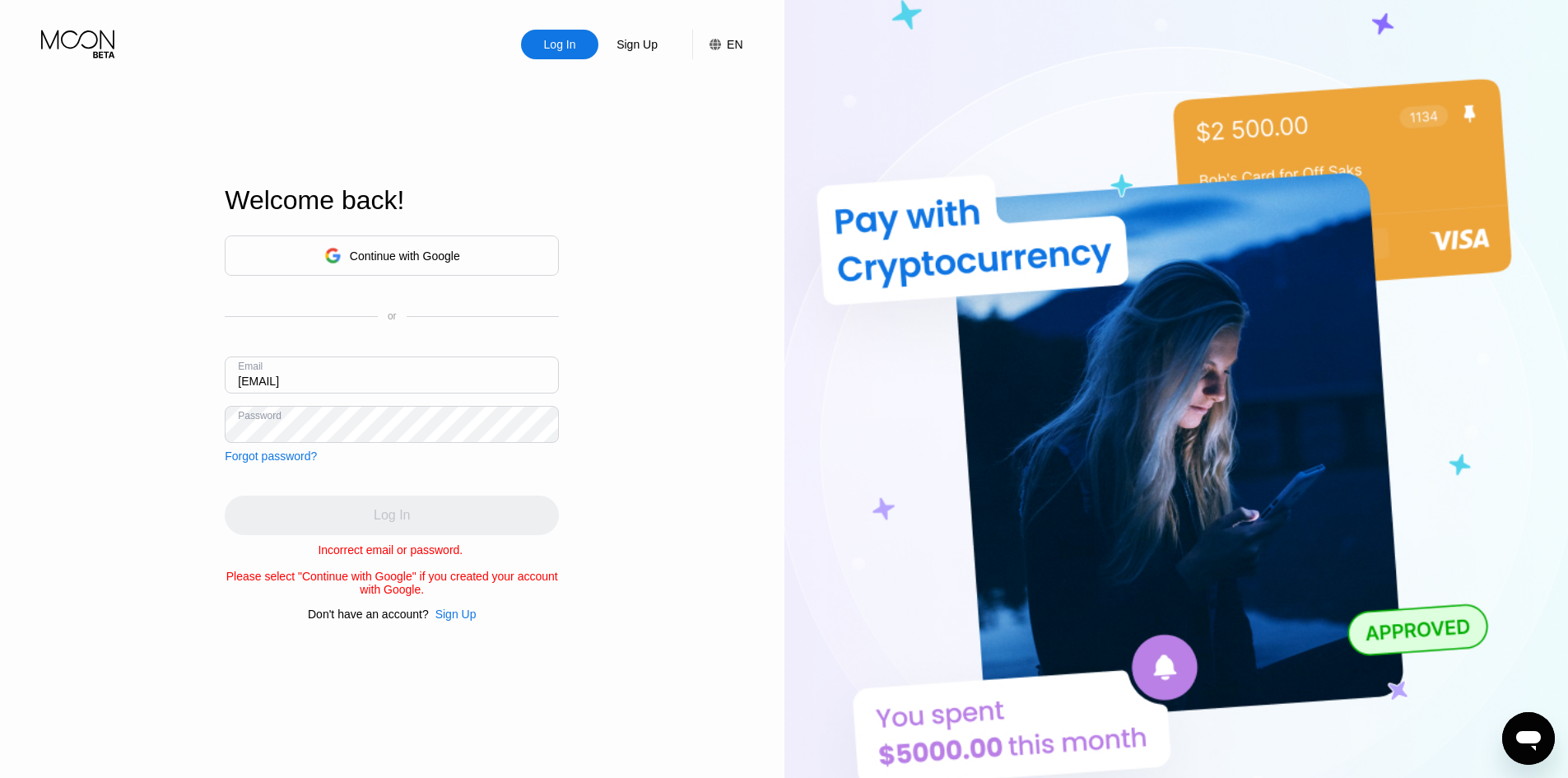 click on "Log In Sign Up EN Language Select an item Save Welcome back! Continue with Google or Email [EMAIL] Password Forgot password? Log In Incorrect email or password.
Please select "Continue with Google" if you created your account with Google. Don't have an account? Sign Up" at bounding box center (392, 428) 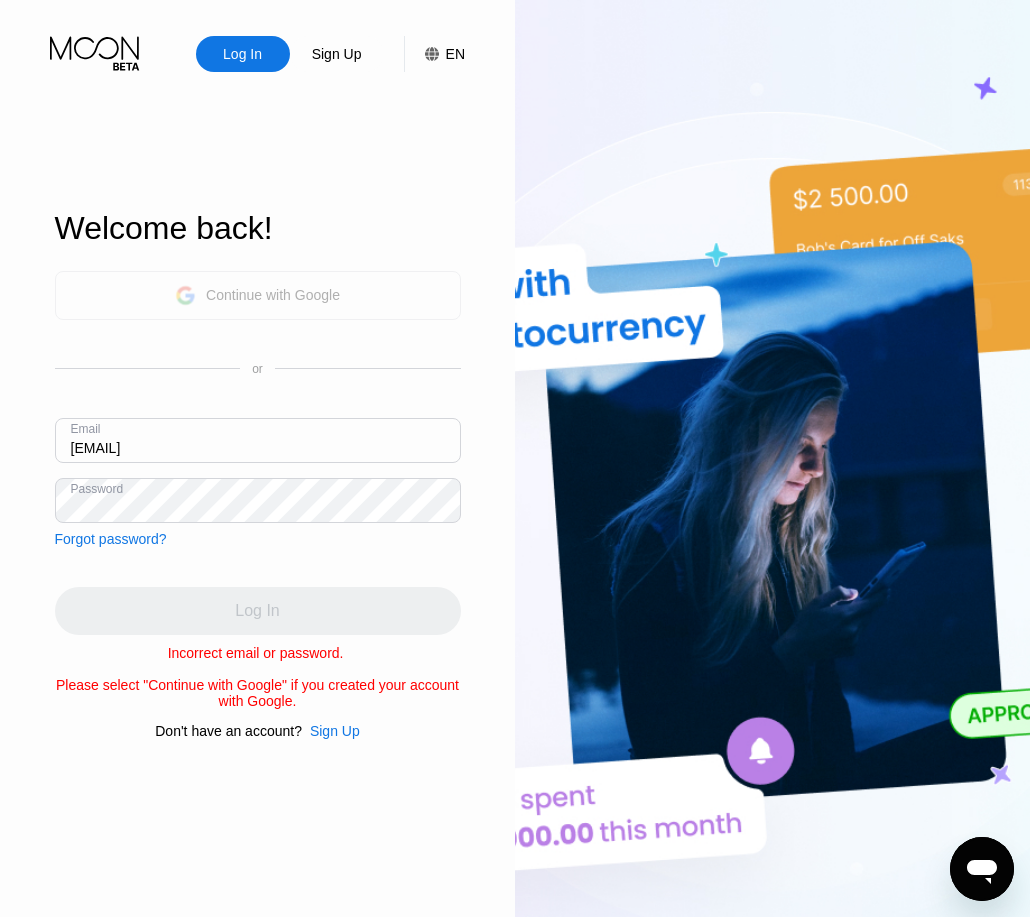 click on "Continue with Google" at bounding box center (273, 295) 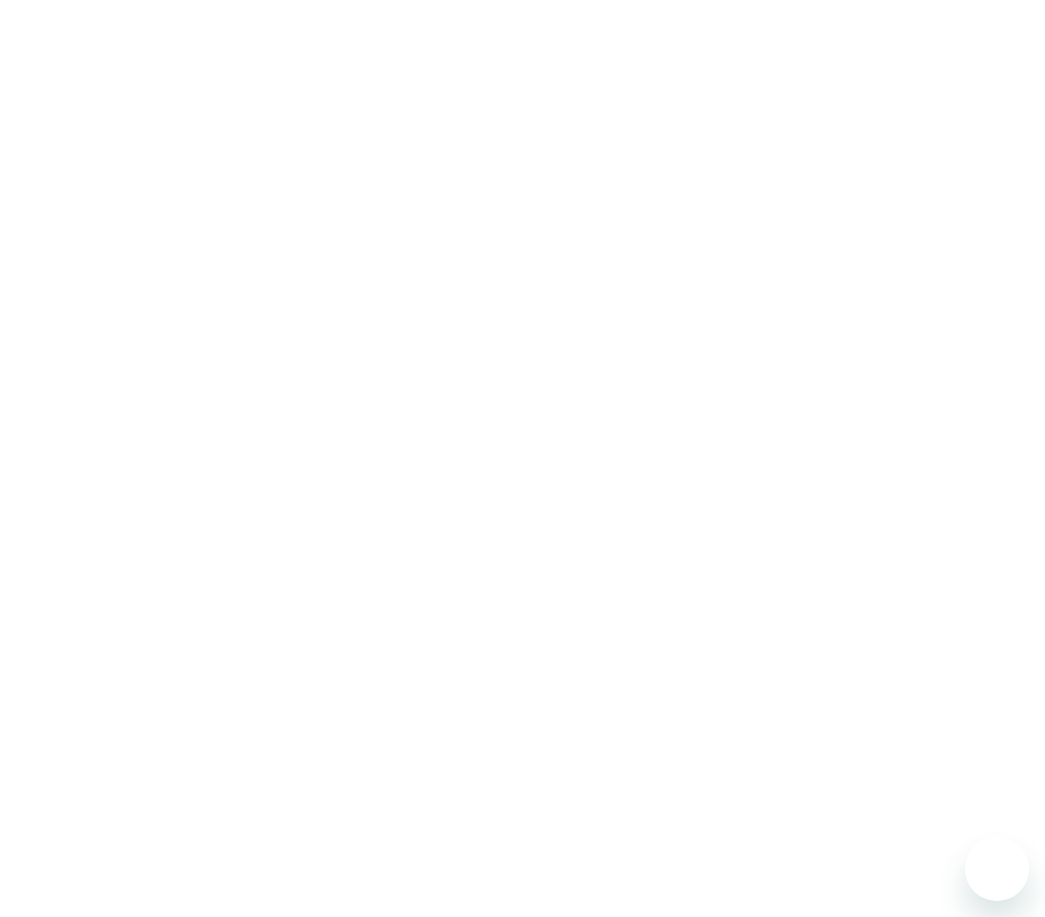 scroll, scrollTop: 0, scrollLeft: 0, axis: both 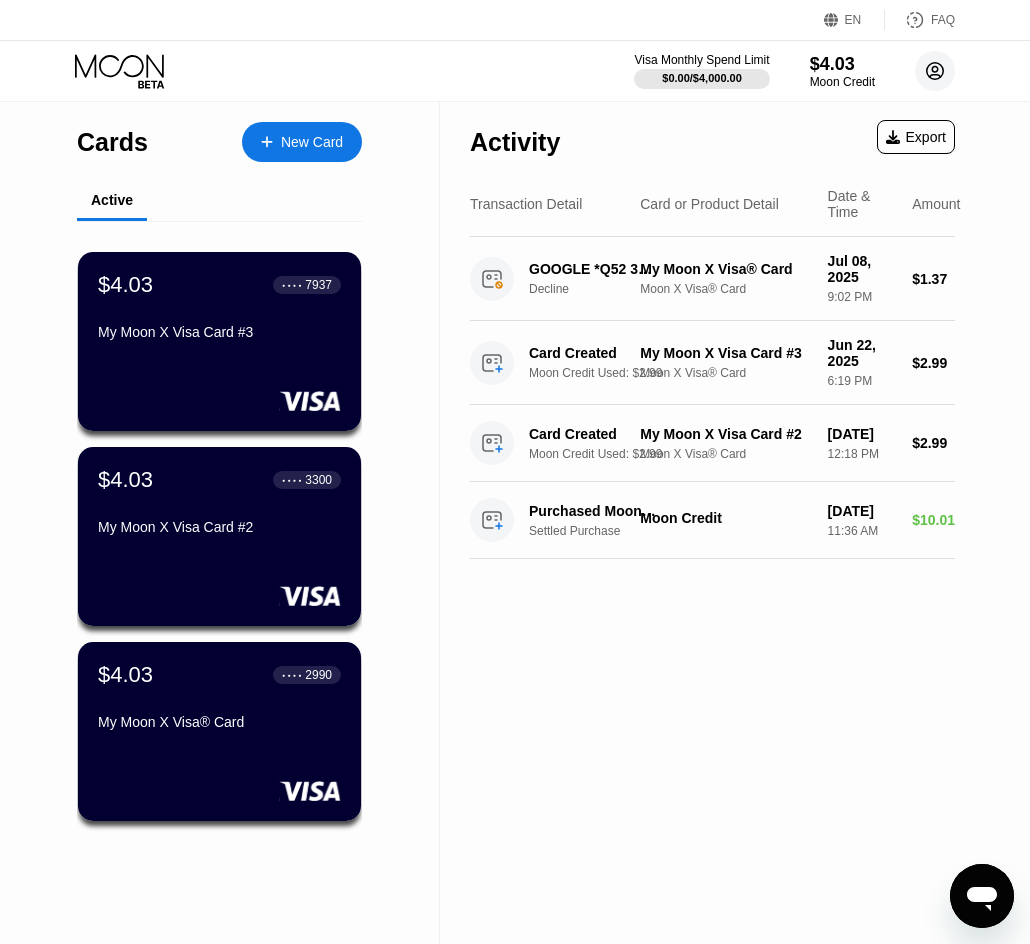 click 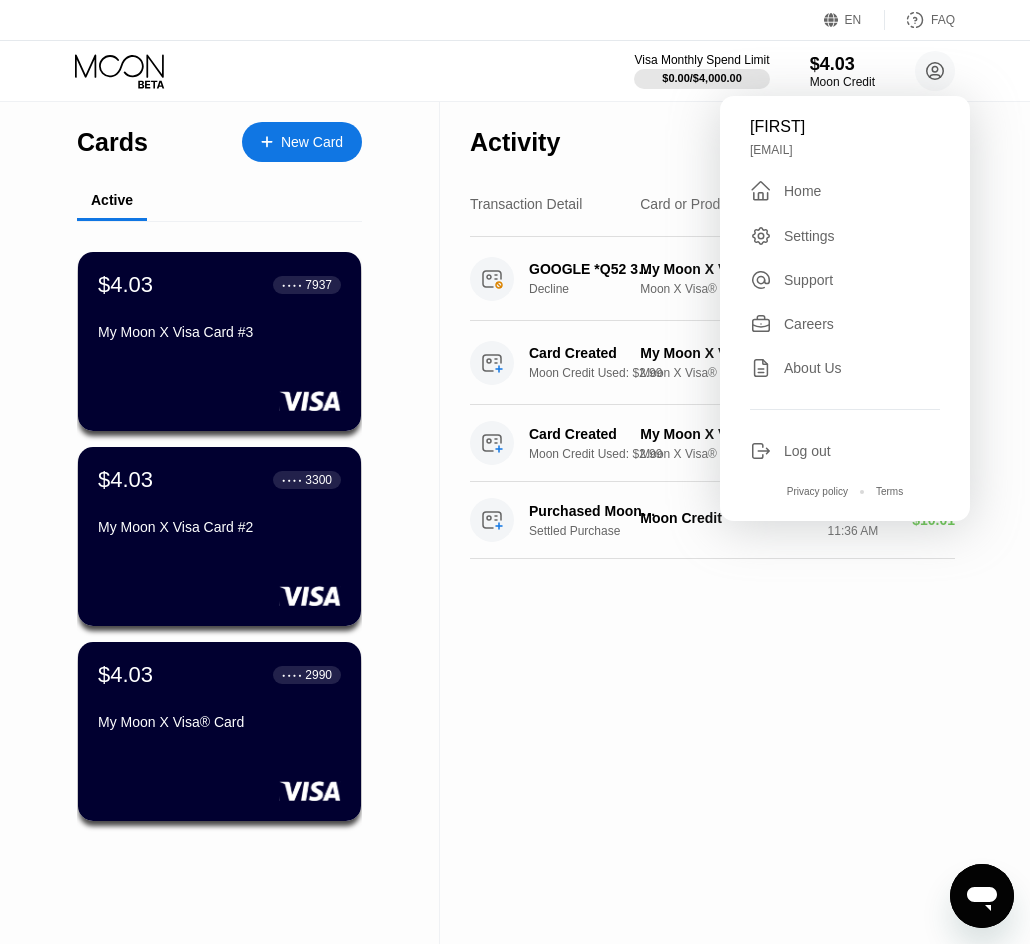 click on "Activity Export Transaction Detail Card or Product Detail Date & Time Amount GOOGLE *Q52 391911 g.co/helppay#GB Decline My Moon X Visa® Card Moon X Visa® Card [DATE] [TIME] $[PRICE] Card Created Moon Credit Used: $[PRICE] My Moon X Visa Card #[NUMBER] Moon X Visa® Card [DATE] [TIME] $[PRICE] Card Created Moon Credit Used: $[PRICE] My Moon X Visa Card #[NUMBER] Moon X Visa® Card [DATE] [TIME] $[PRICE] Purchased Moon Credit Settled Purchase Moon Credit [DATE] [TIME] $[PRICE]" at bounding box center (712, 523) 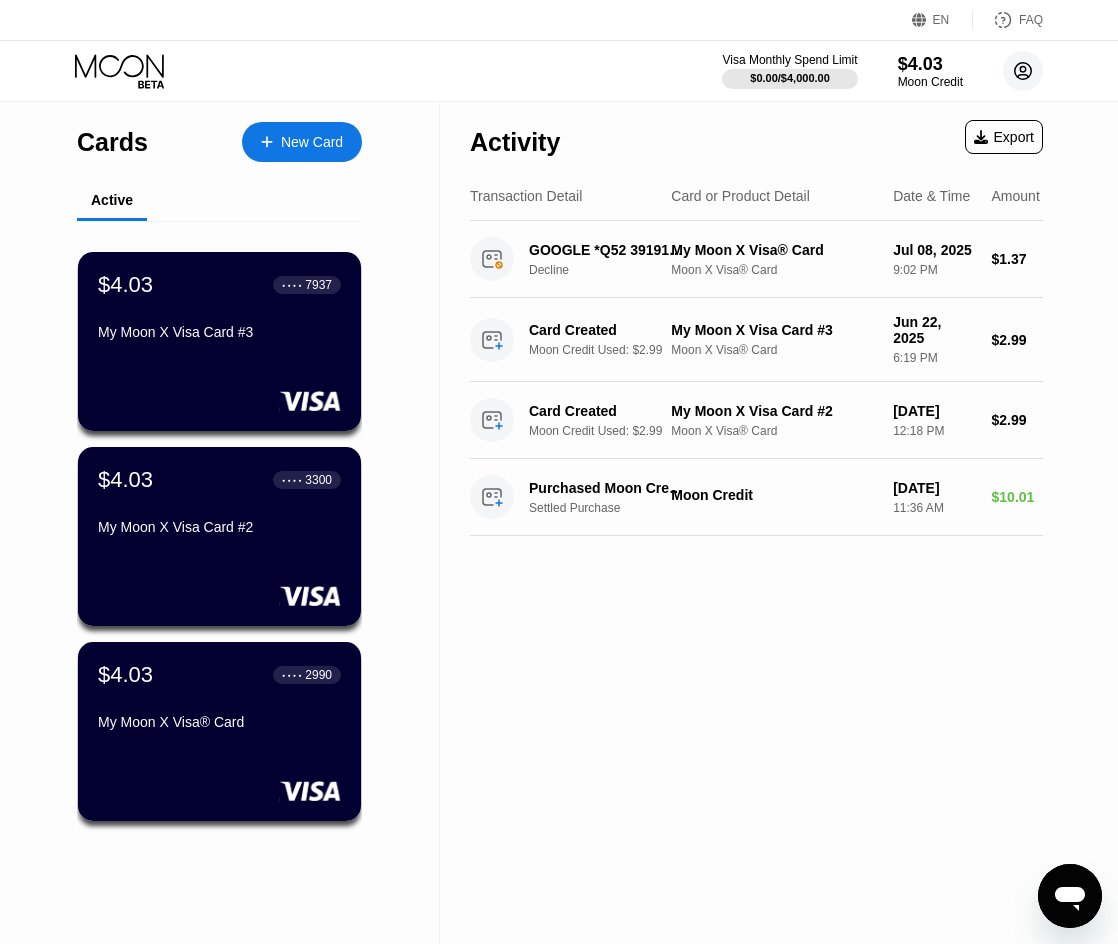 click 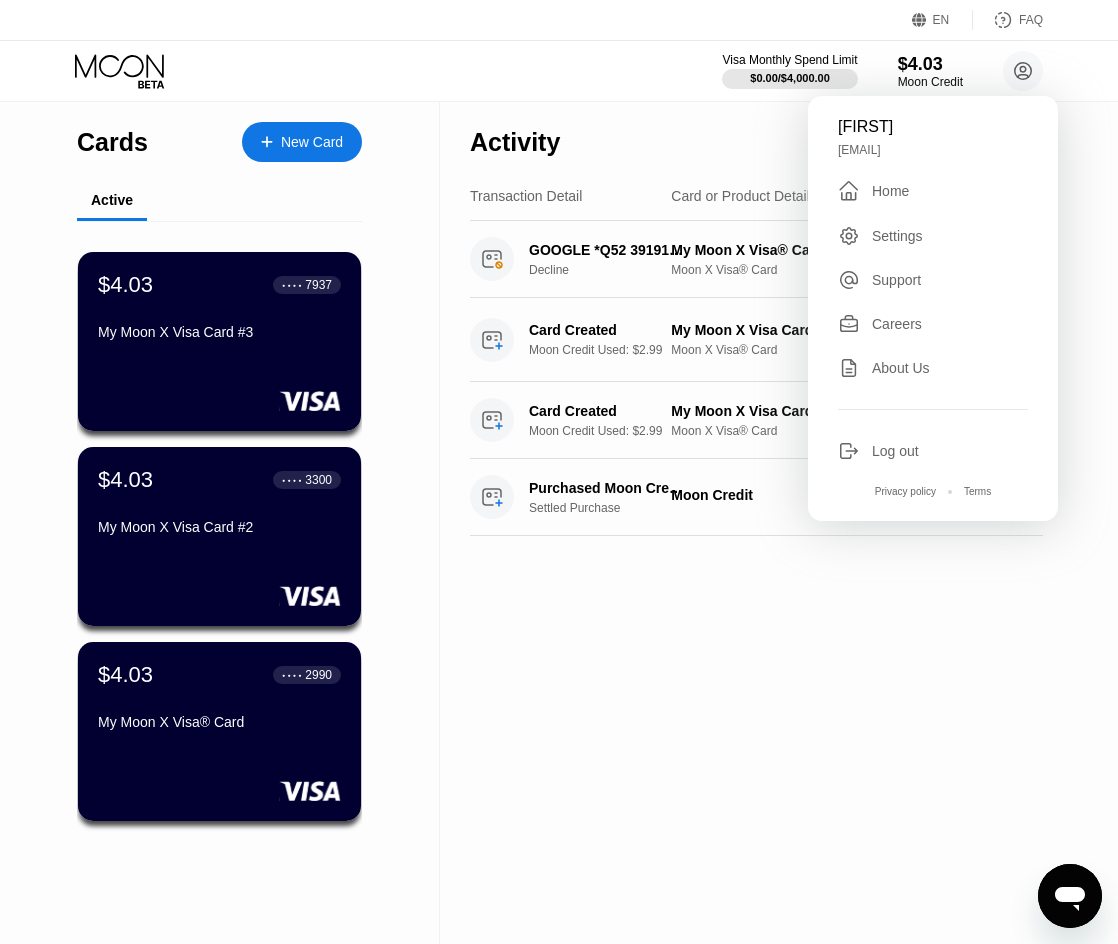 click on "Activity Export Transaction Detail Card or Product Detail Date & Time Amount GOOGLE *Q52 391911 g.co/helppay#GB Decline My Moon X Visa® Card Moon X Visa® Card [DATE] [TIME] $[PRICE] Card Created Moon Credit Used: $[PRICE] My Moon X Visa Card #[NUMBER] Moon X Visa® Card [DATE] [TIME] $[PRICE] Card Created Moon Credit Used: $[PRICE] My Moon X Visa Card #[NUMBER] Moon X Visa® Card [DATE] [TIME] $[PRICE] Purchased Moon Credit Settled Purchase Moon Credit [DATE] [TIME] $[PRICE]" at bounding box center [756, 523] 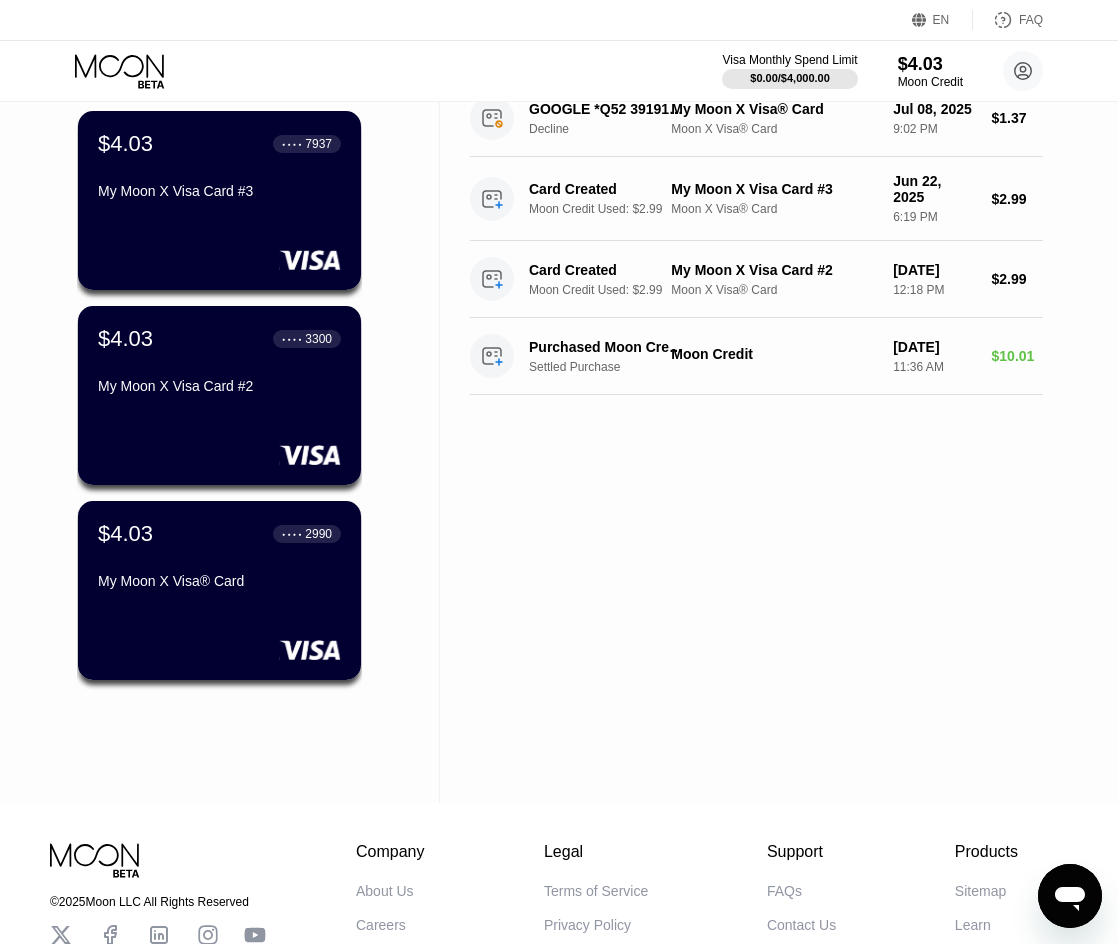 scroll, scrollTop: 307, scrollLeft: 0, axis: vertical 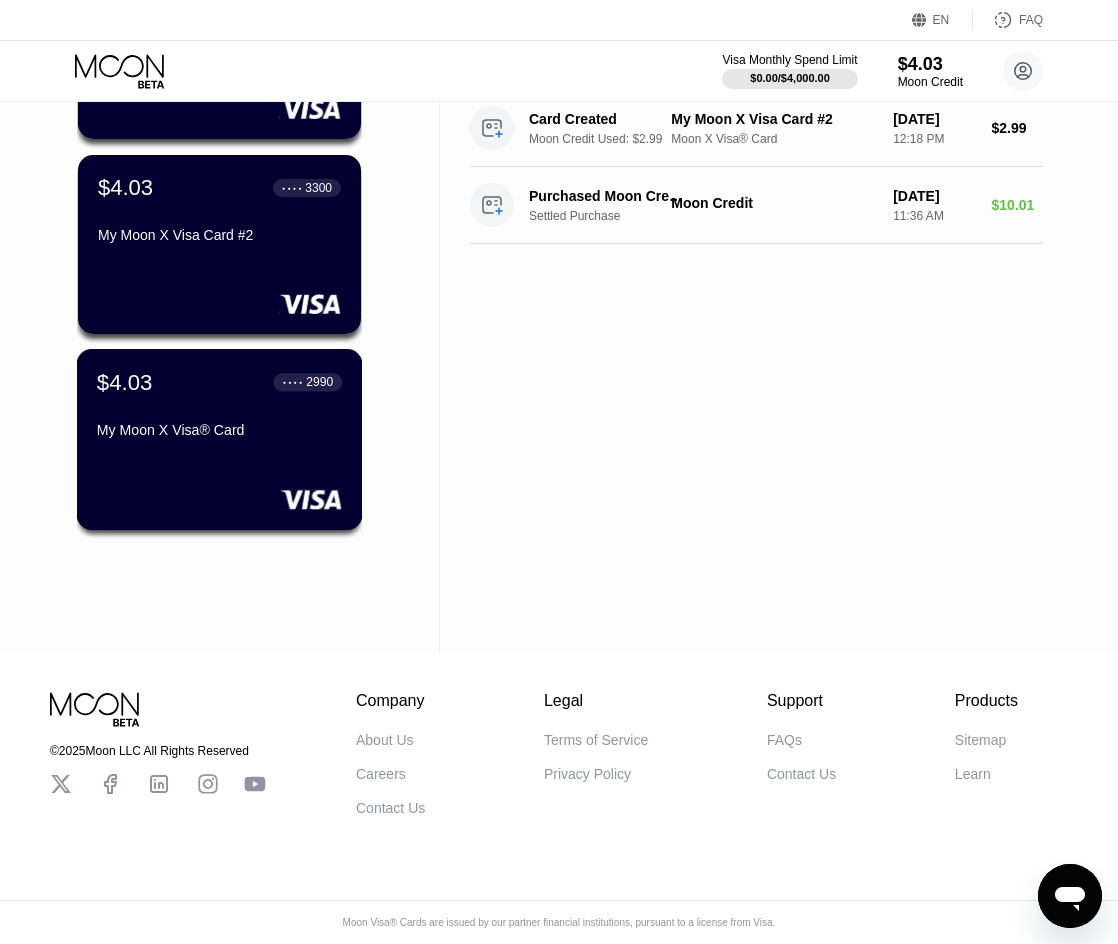 click on "$[PRICE] ● ● ● ● [LAST_FOUR_DIGITS] My Moon X Visa® Card" at bounding box center (220, 439) 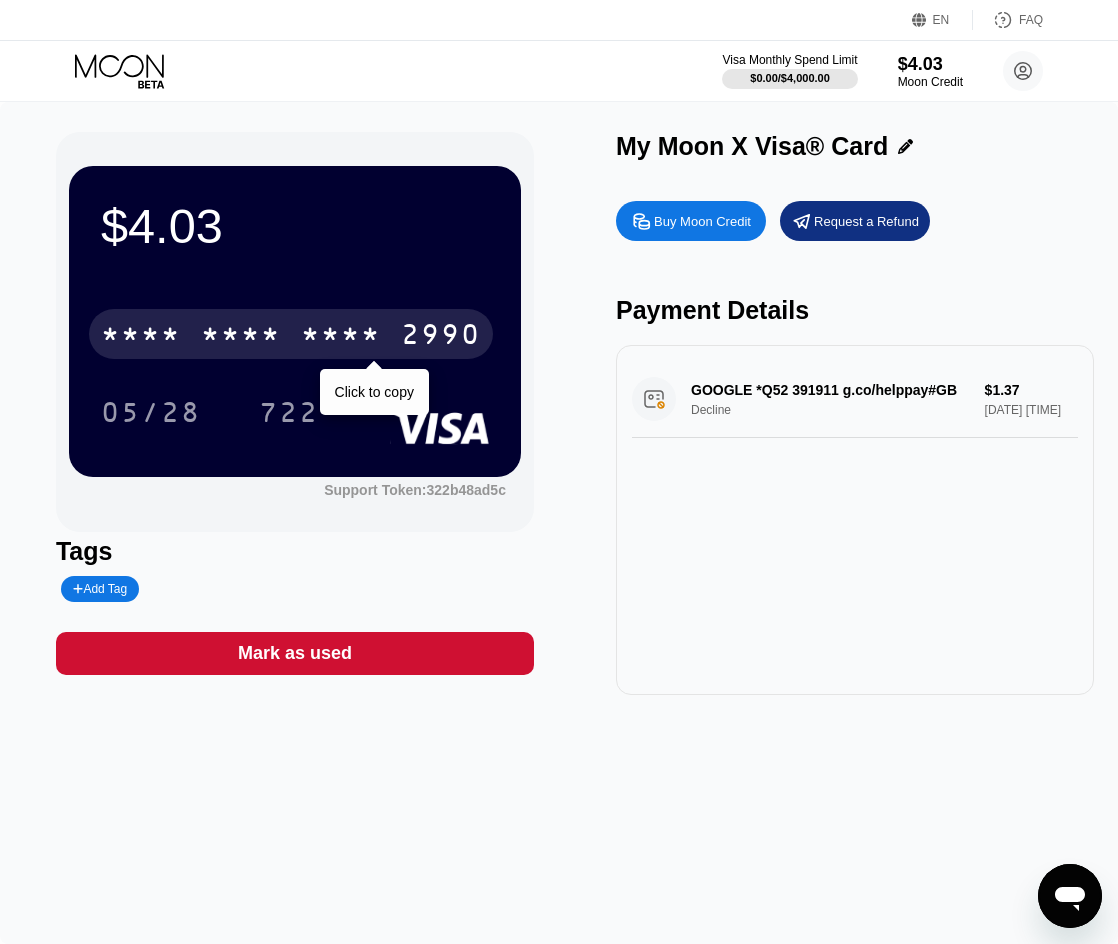 click on "2990" at bounding box center [441, 337] 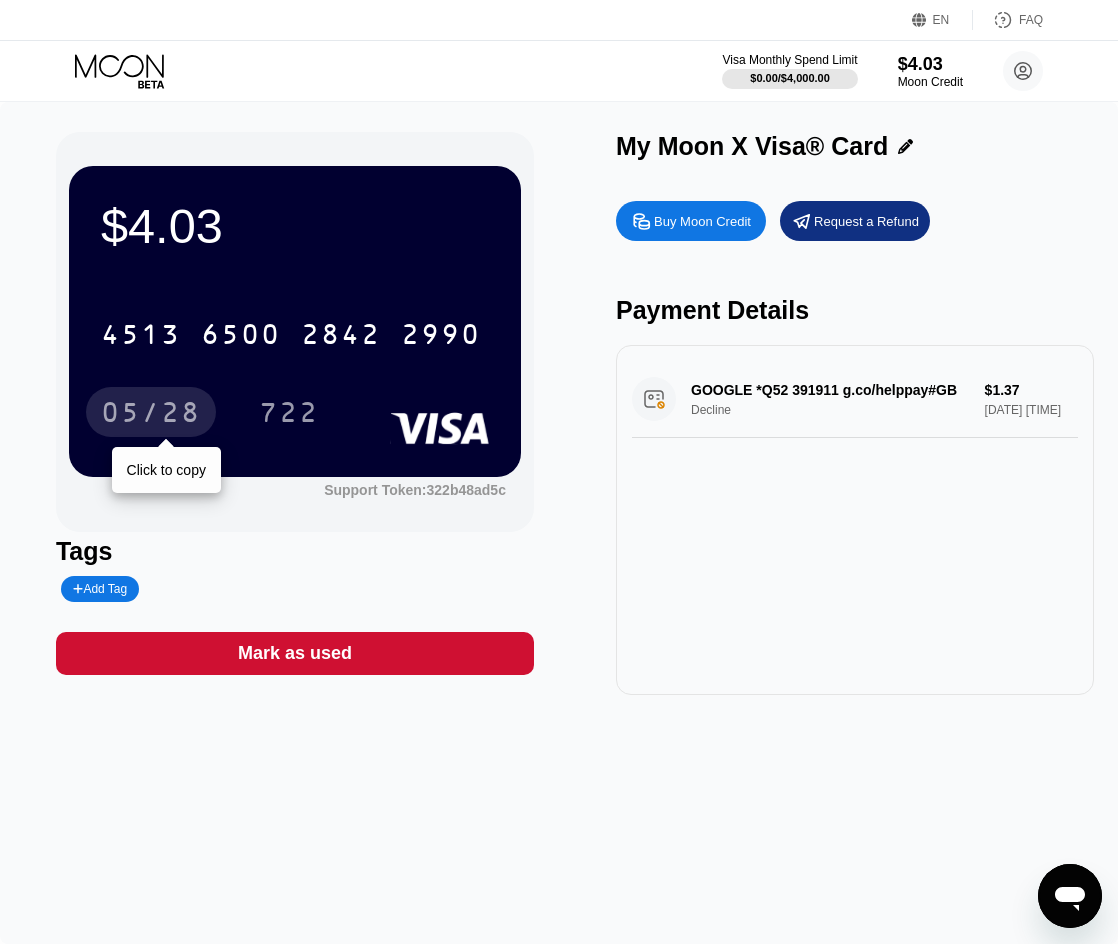 click on "05/28" at bounding box center [151, 415] 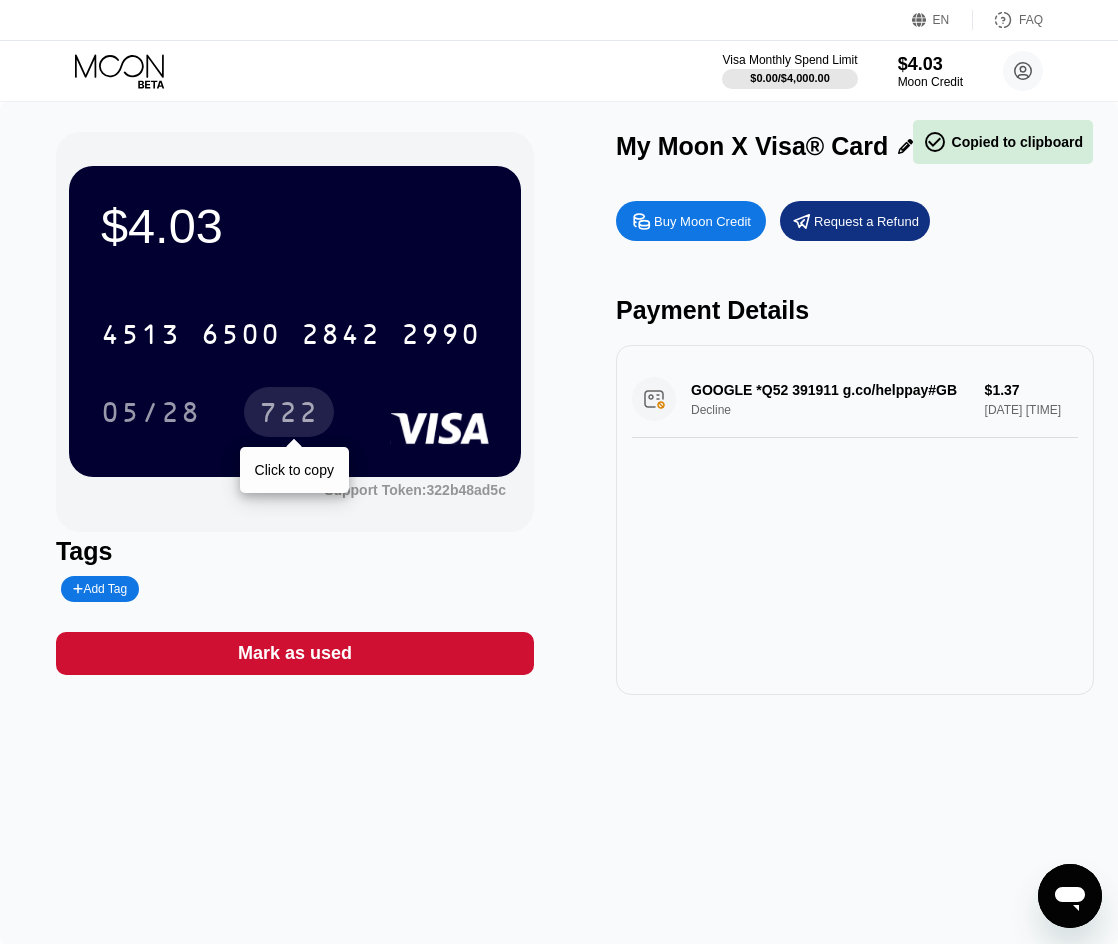 click on "722" at bounding box center (289, 415) 